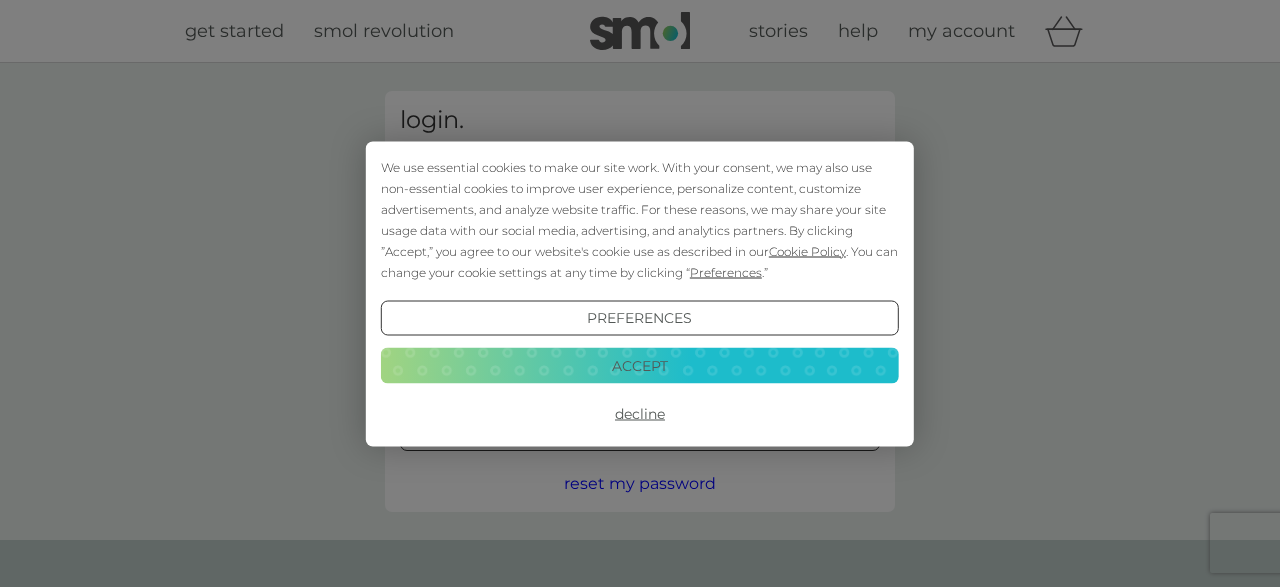 type on "[EMAIL_ADDRESS][DOMAIN_NAME]" 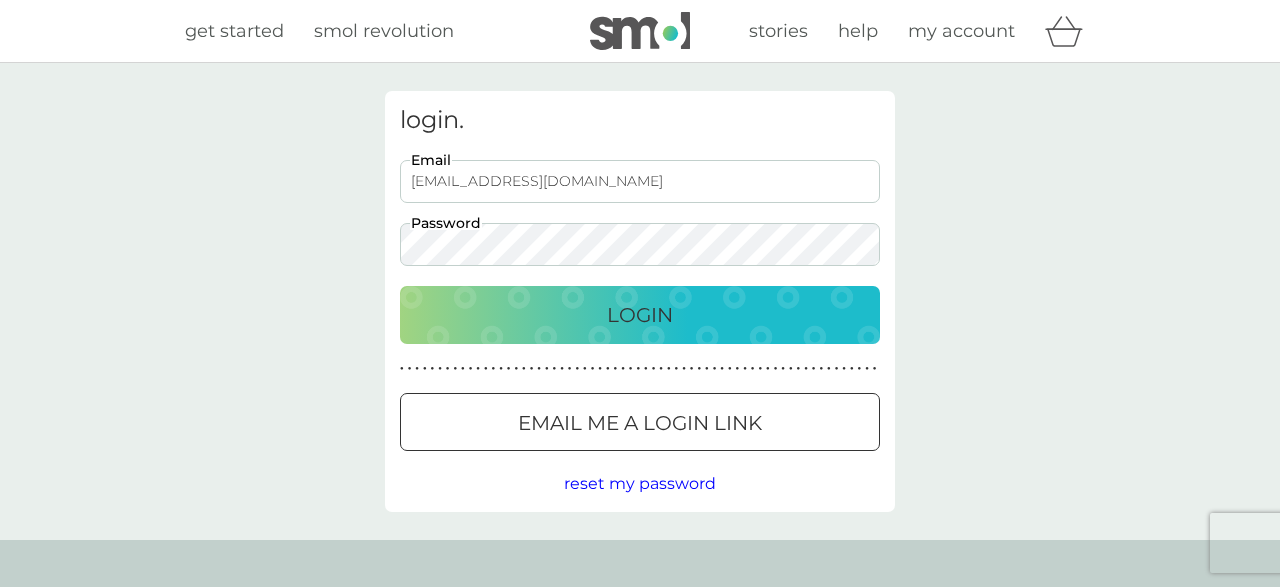 click on "Login" at bounding box center (640, 315) 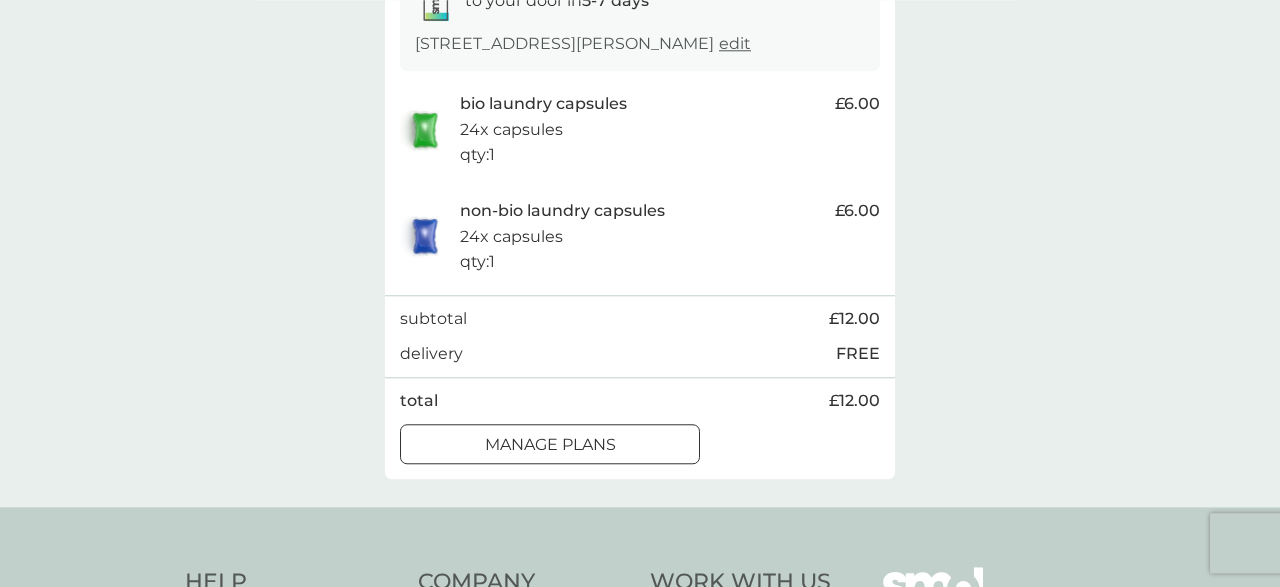 scroll, scrollTop: 416, scrollLeft: 0, axis: vertical 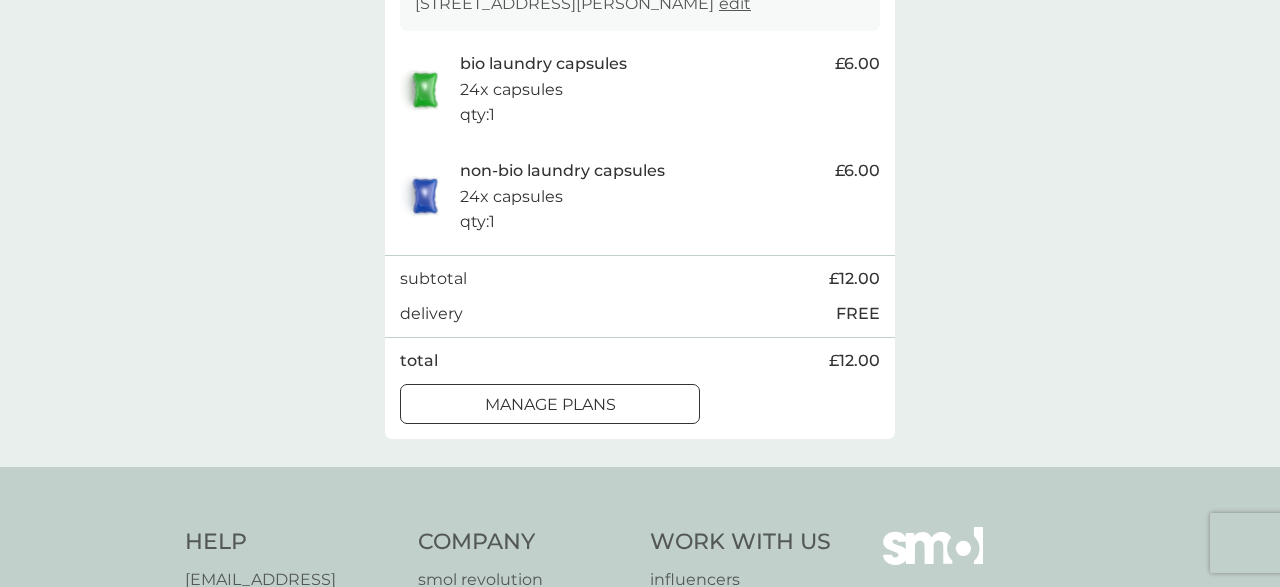 click on "manage plans" at bounding box center (550, 405) 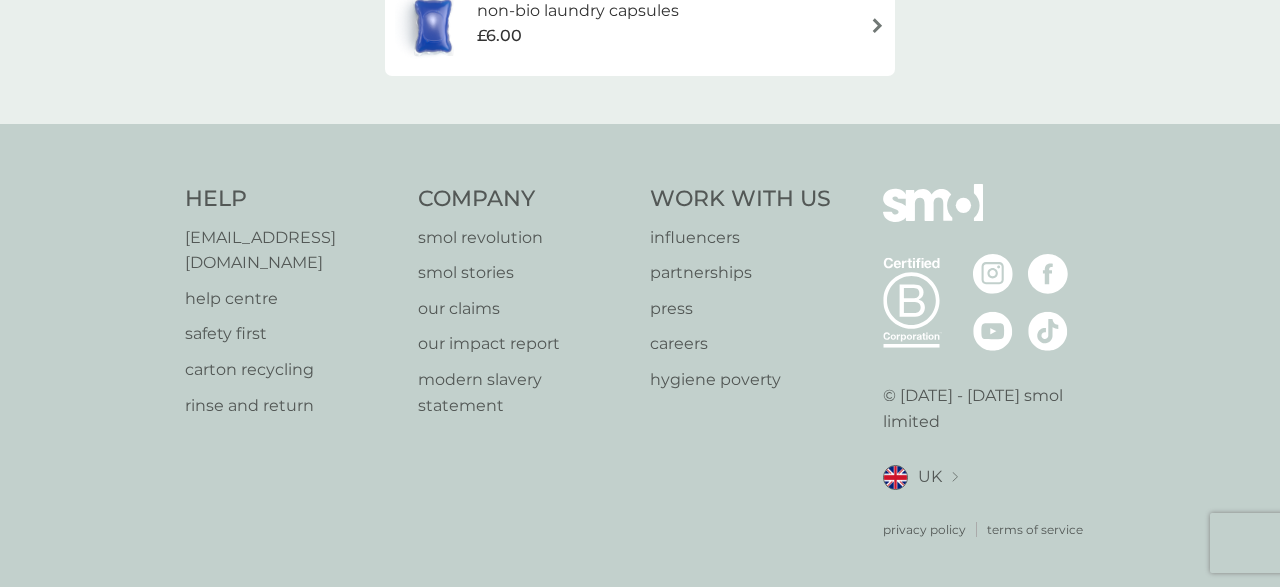 scroll, scrollTop: 0, scrollLeft: 0, axis: both 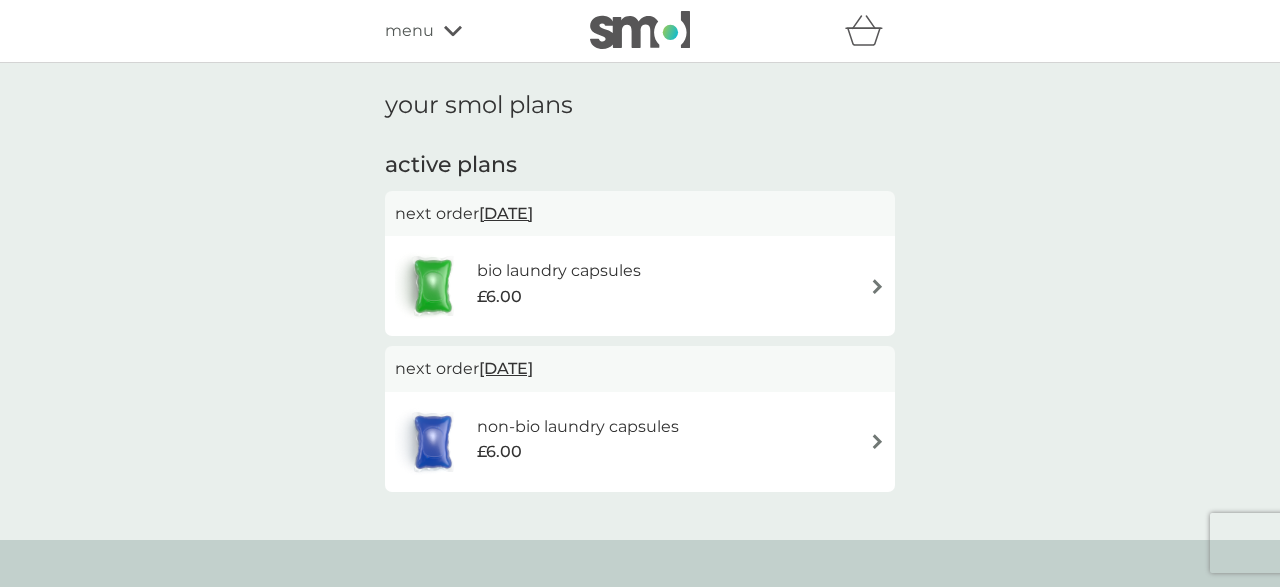 click at bounding box center [877, 286] 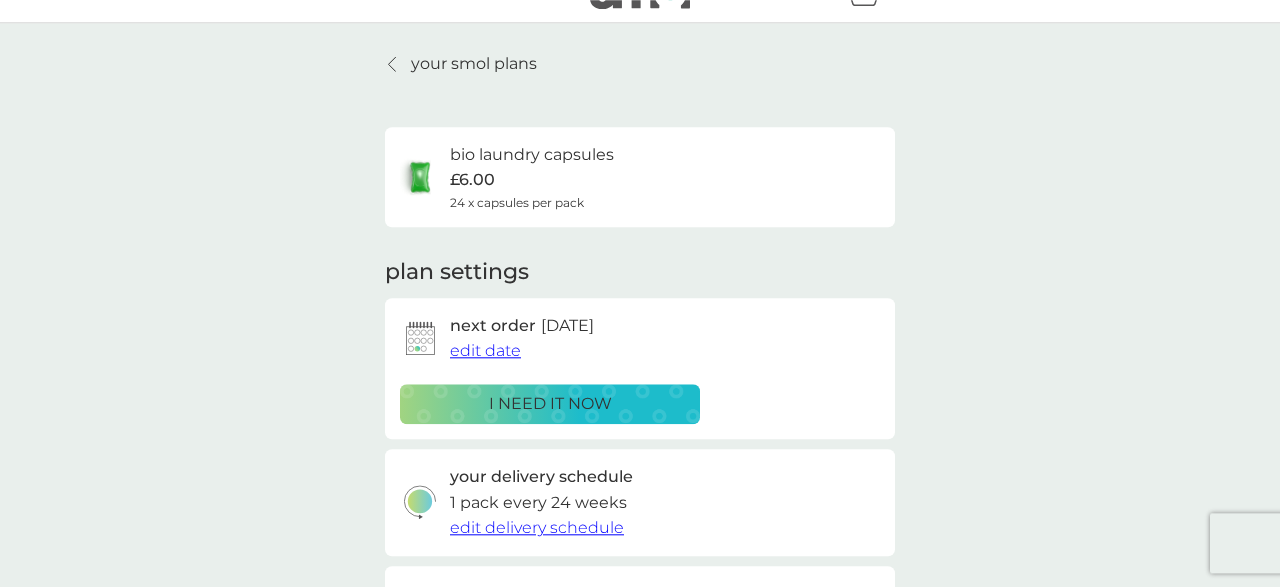 scroll, scrollTop: 0, scrollLeft: 0, axis: both 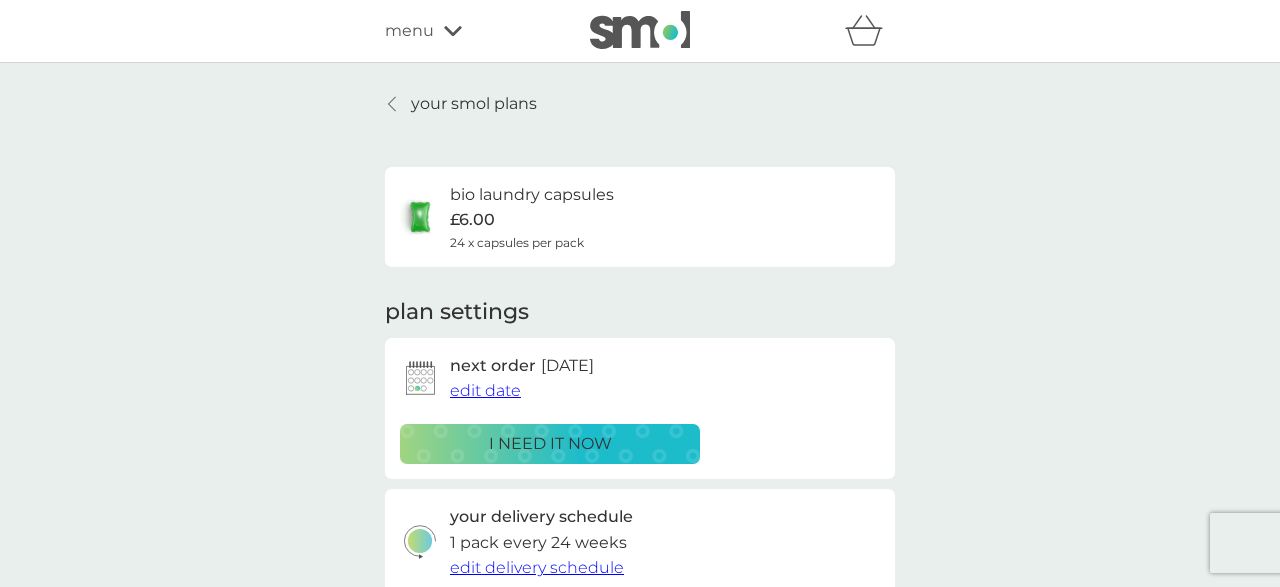 click on "edit date" at bounding box center (485, 390) 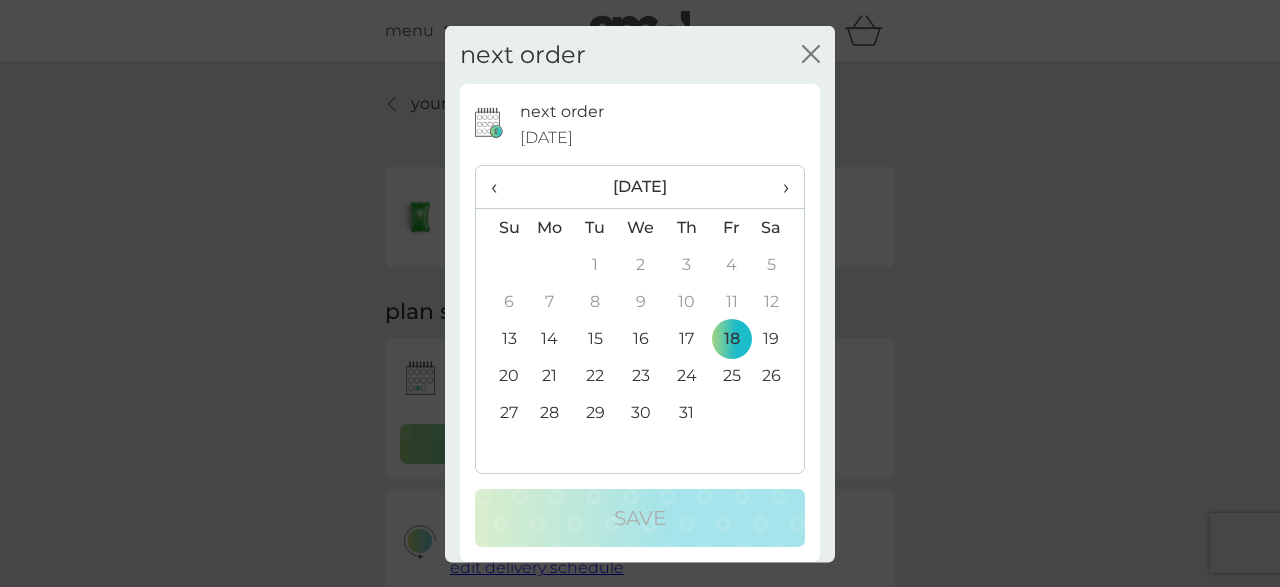 click on "›" at bounding box center [779, 187] 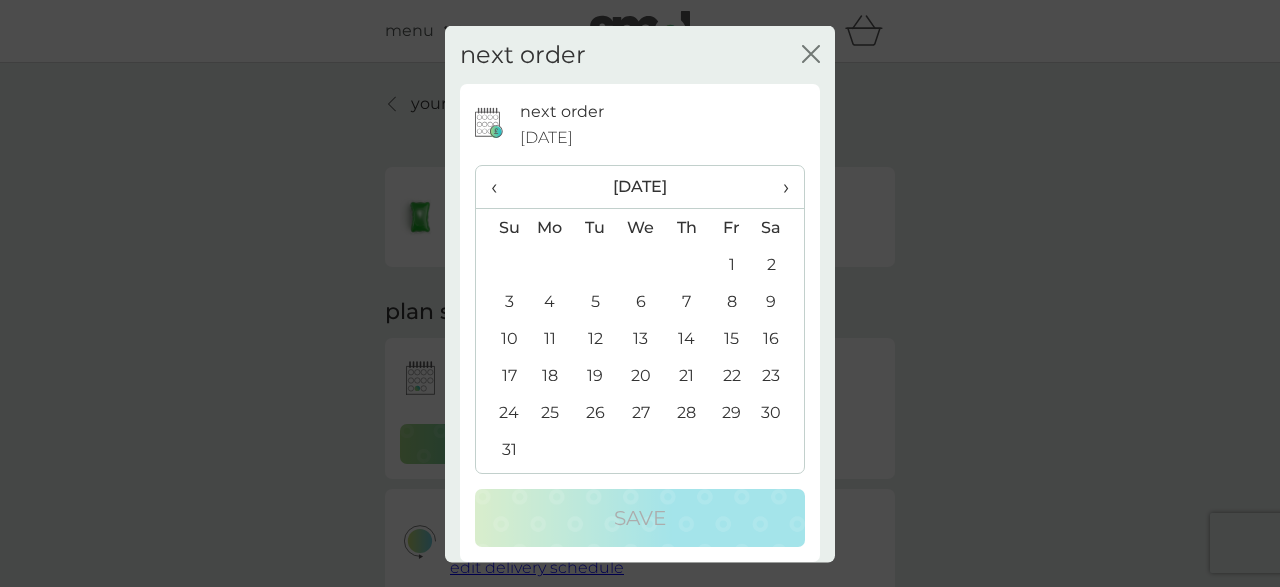 click on "›" at bounding box center [779, 187] 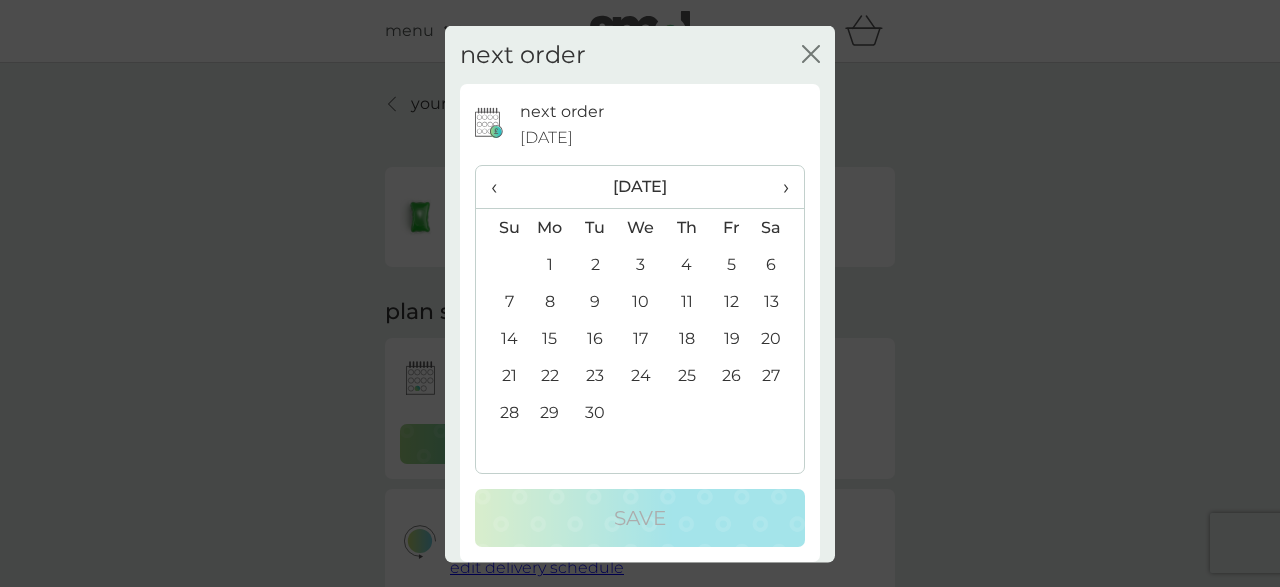 drag, startPoint x: 691, startPoint y: 331, endPoint x: 697, endPoint y: 348, distance: 18.027756 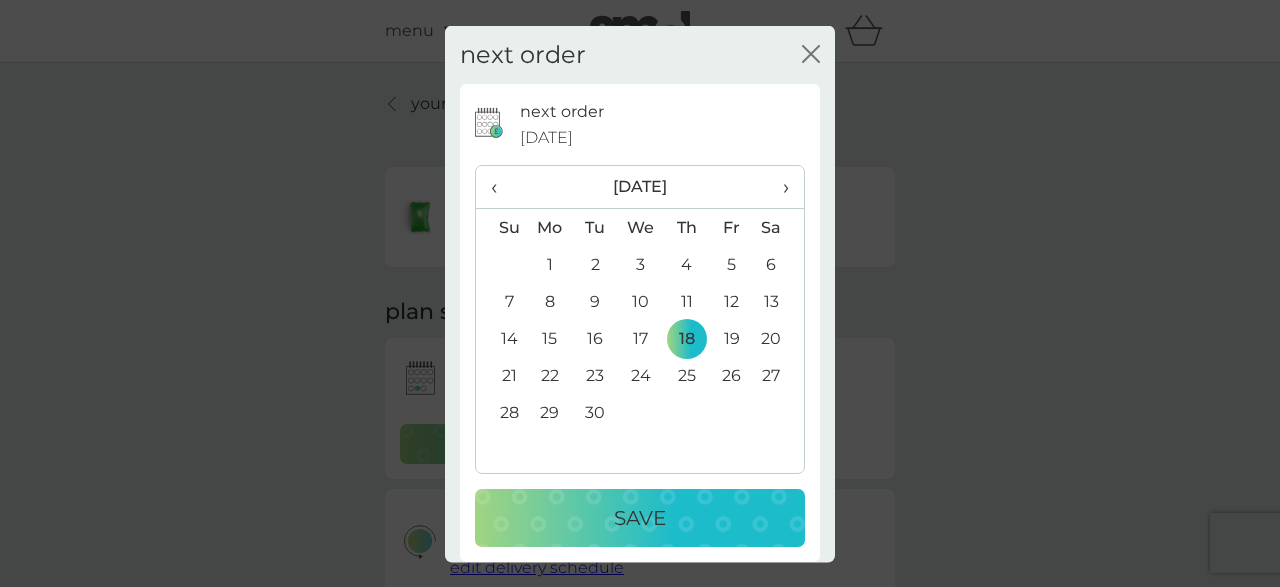 click on "Save" at bounding box center (640, 518) 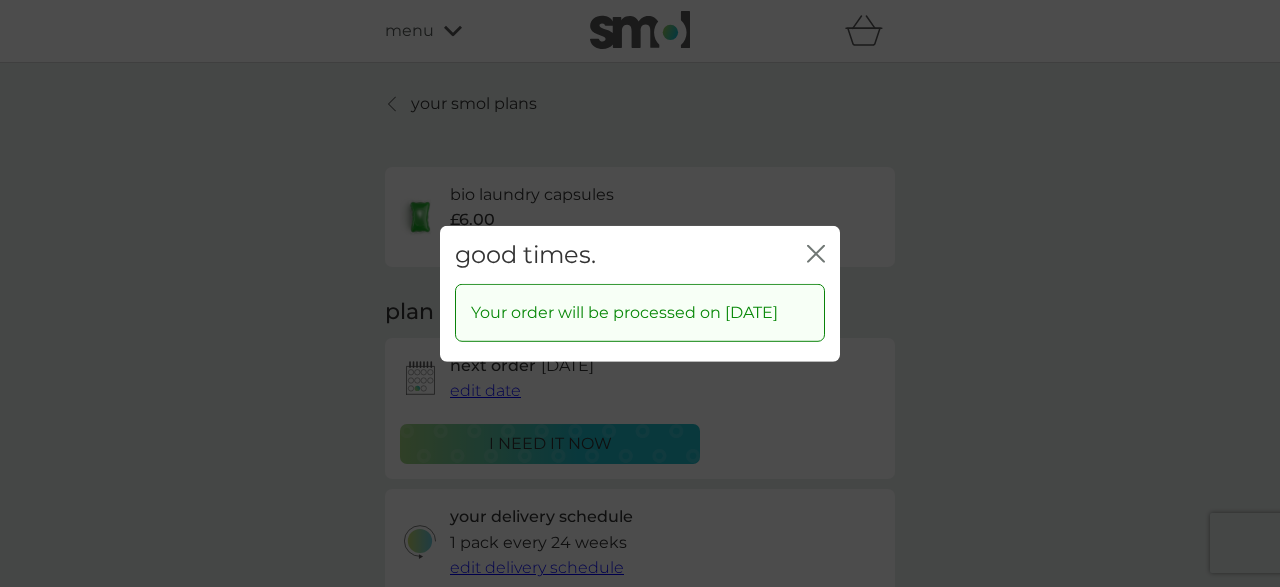 click on "close" 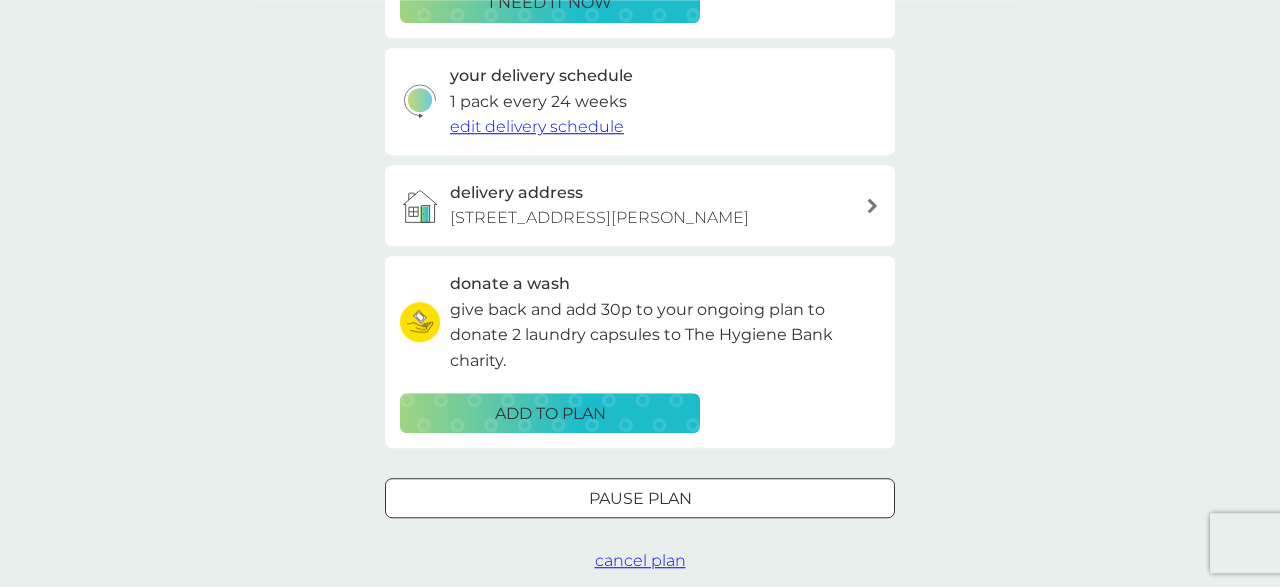 scroll, scrollTop: 624, scrollLeft: 0, axis: vertical 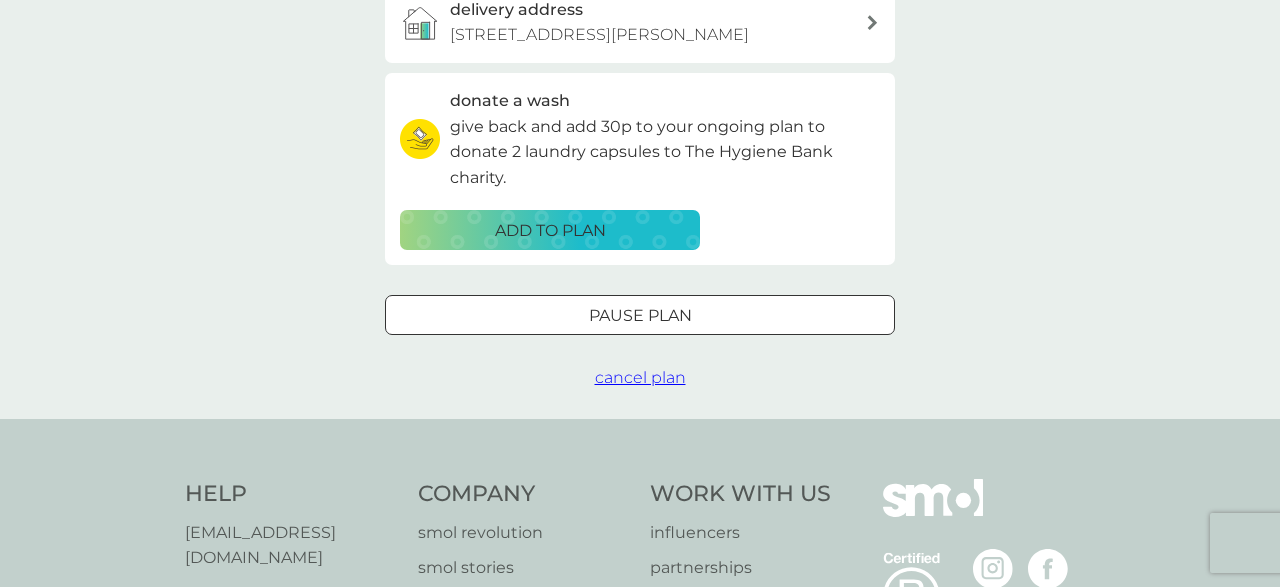 click on "Pause plan" at bounding box center (640, 316) 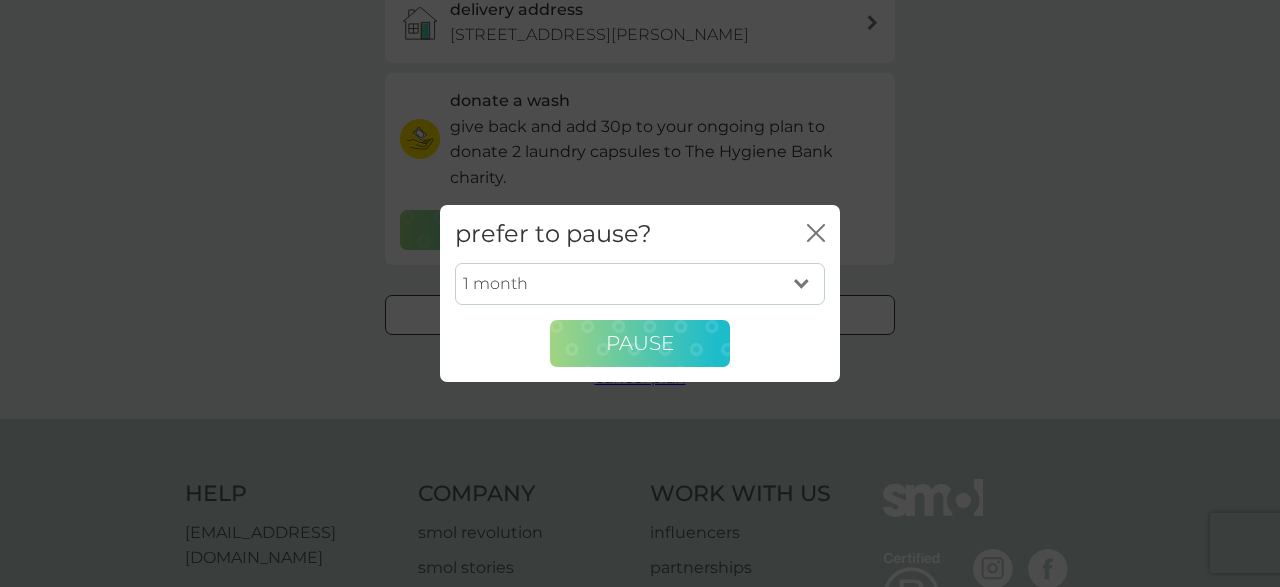 click on "Pause" at bounding box center (640, 343) 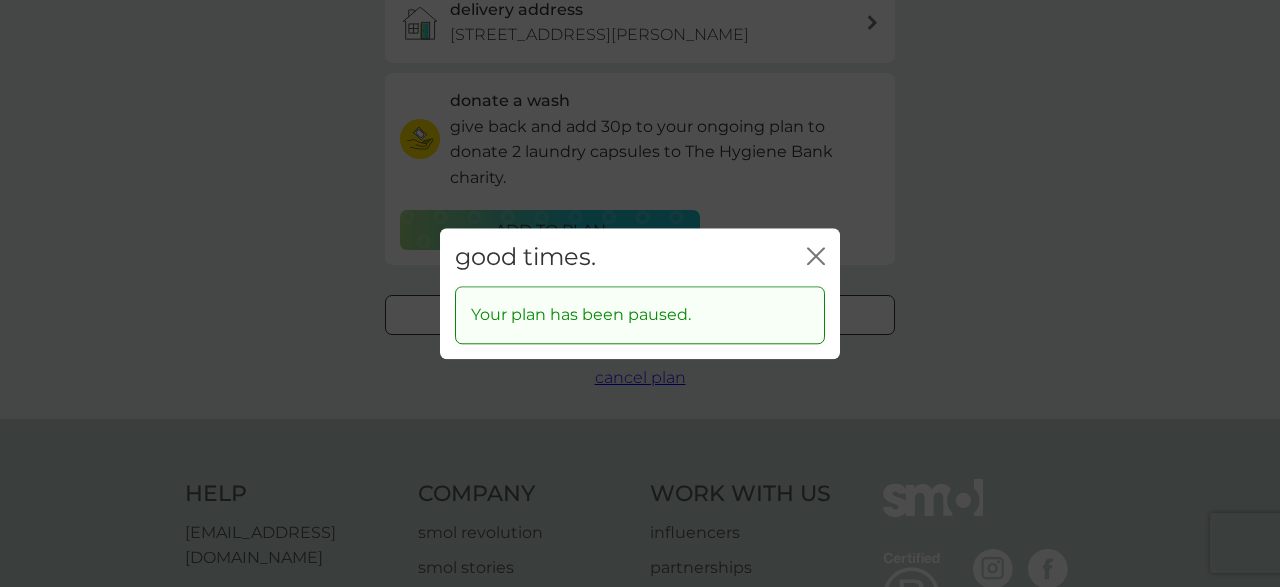 click 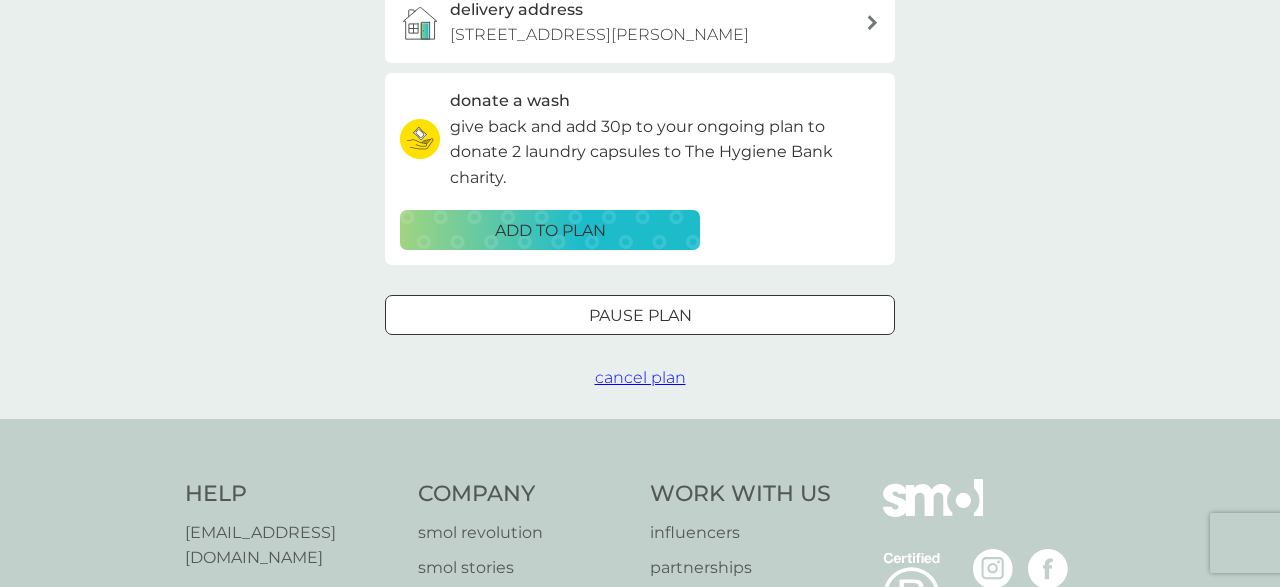 click on "Pause plan" at bounding box center [640, 316] 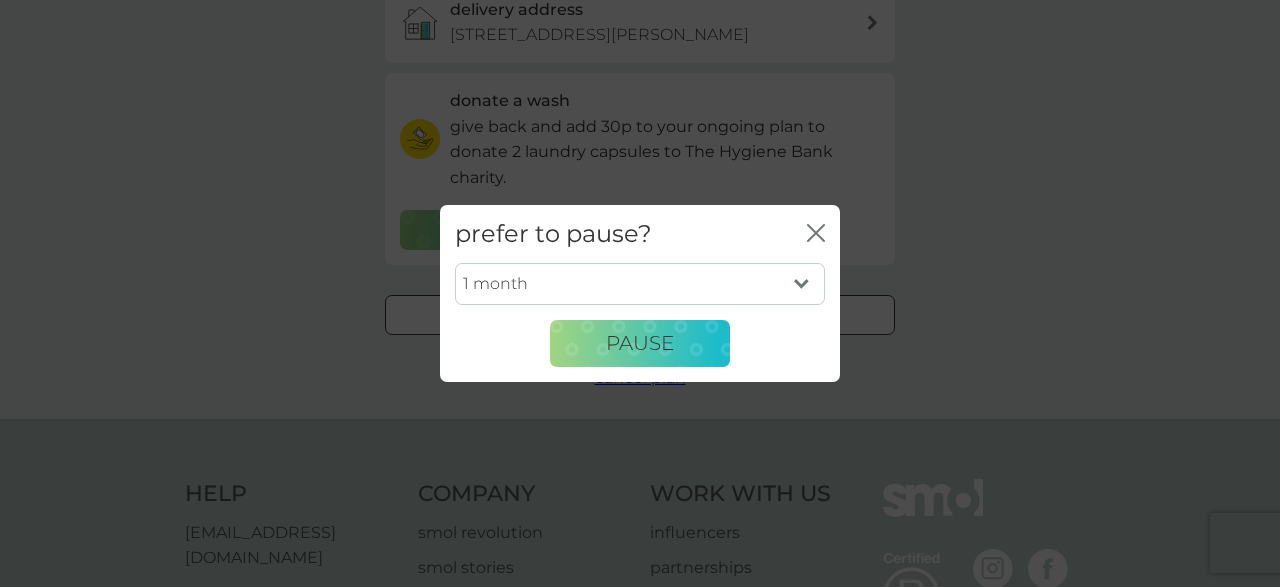 select on "3" 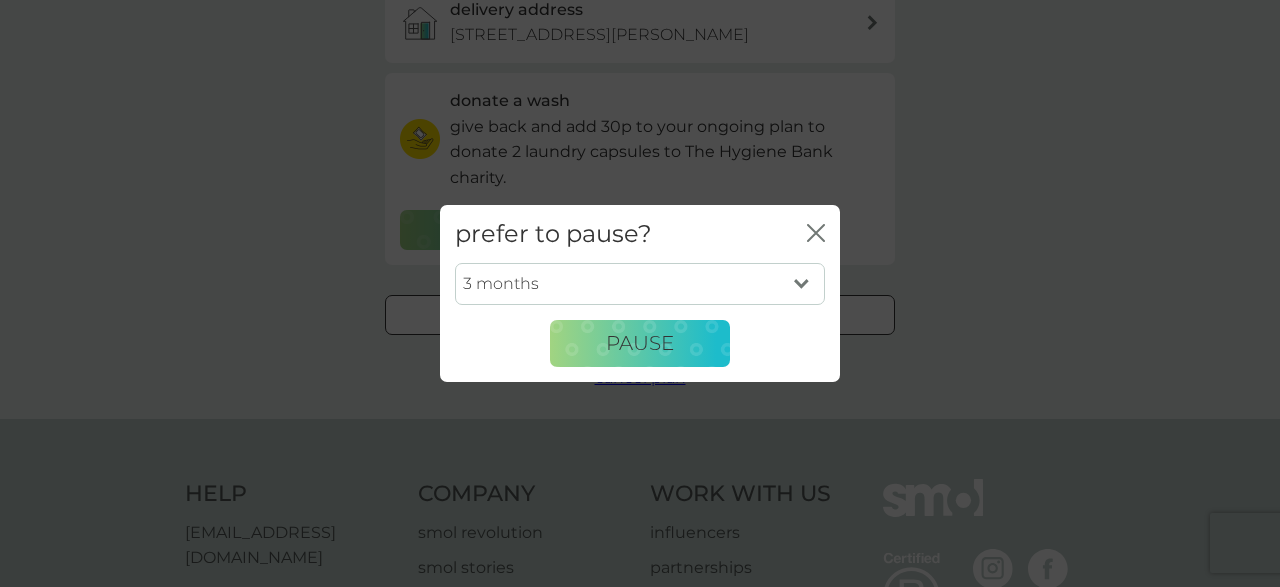 click on "3 months" at bounding box center (0, 0) 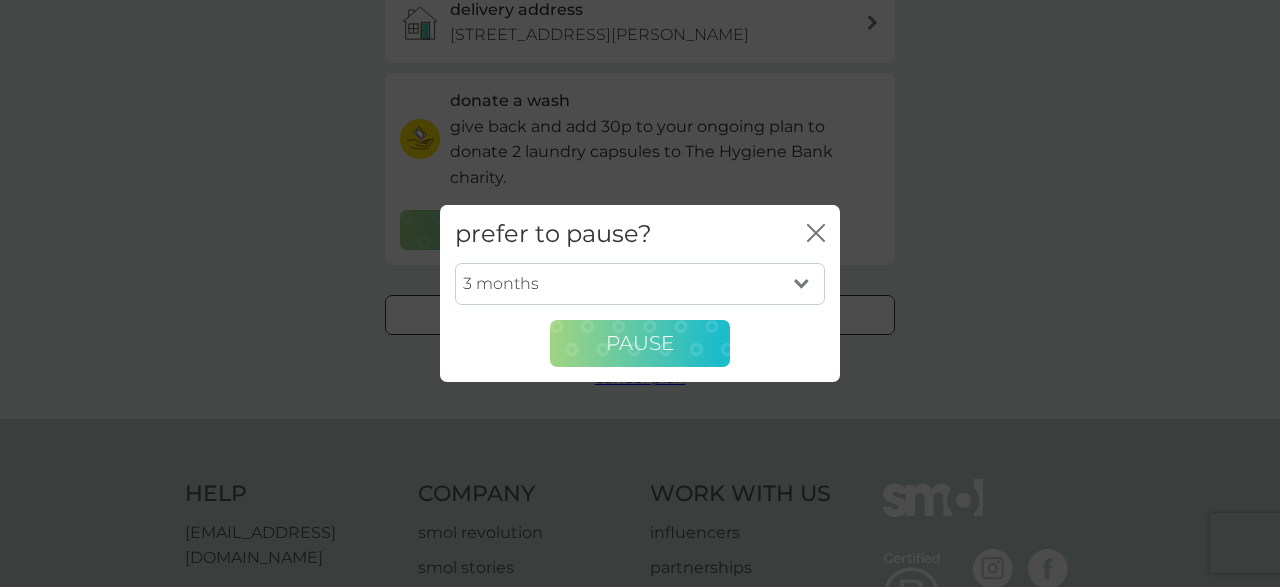 click on "Pause" at bounding box center [640, 343] 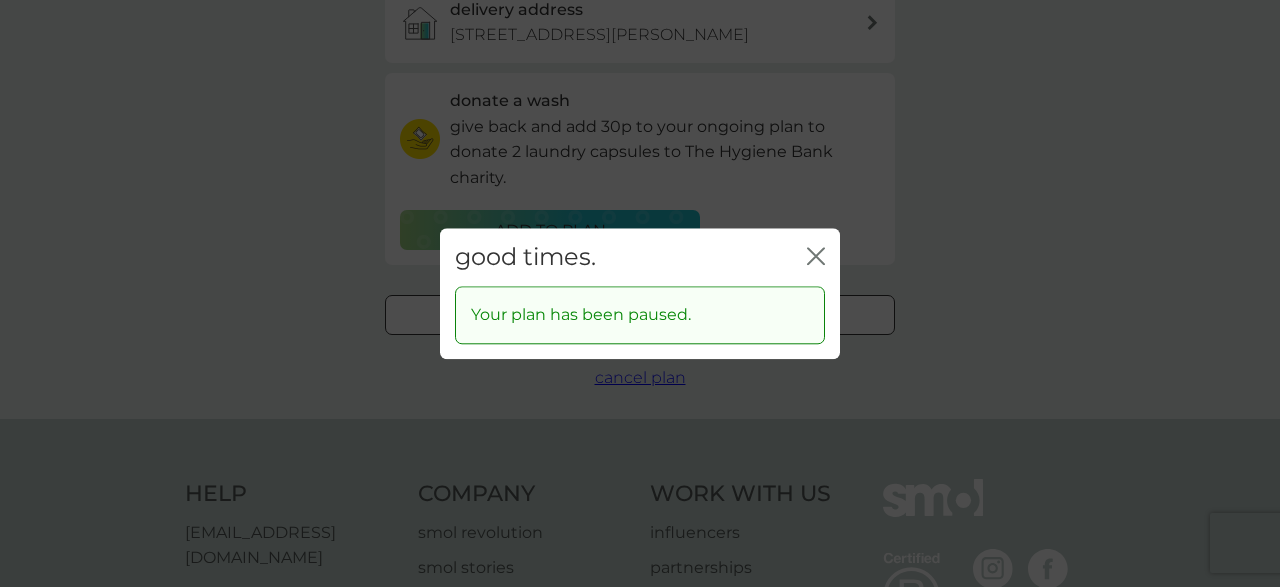click 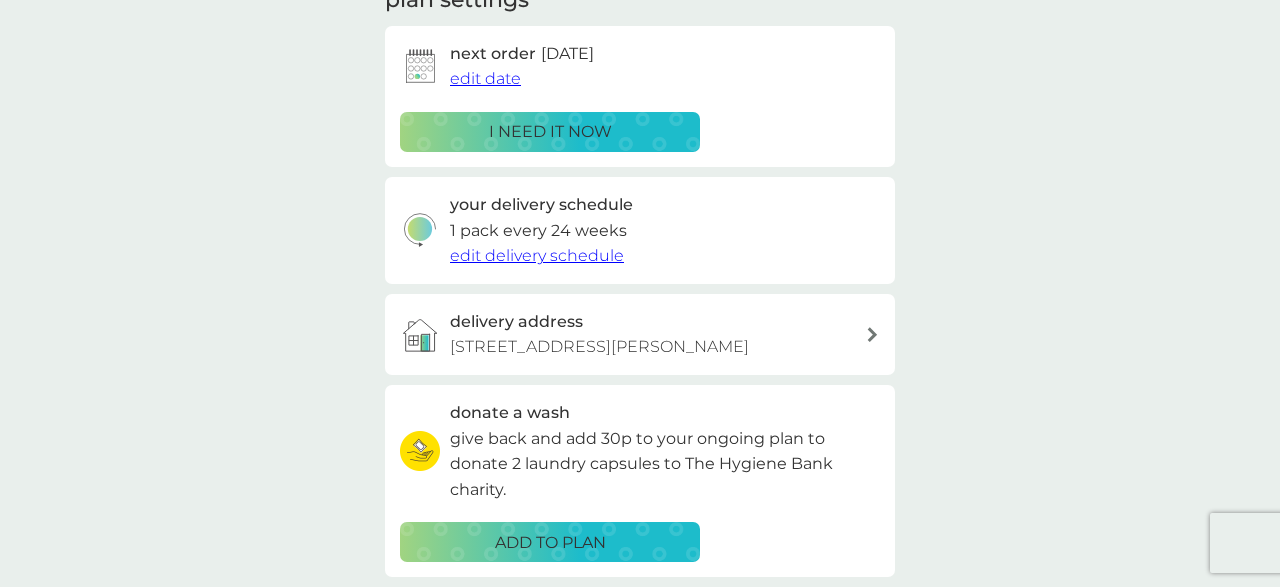 scroll, scrollTop: 0, scrollLeft: 0, axis: both 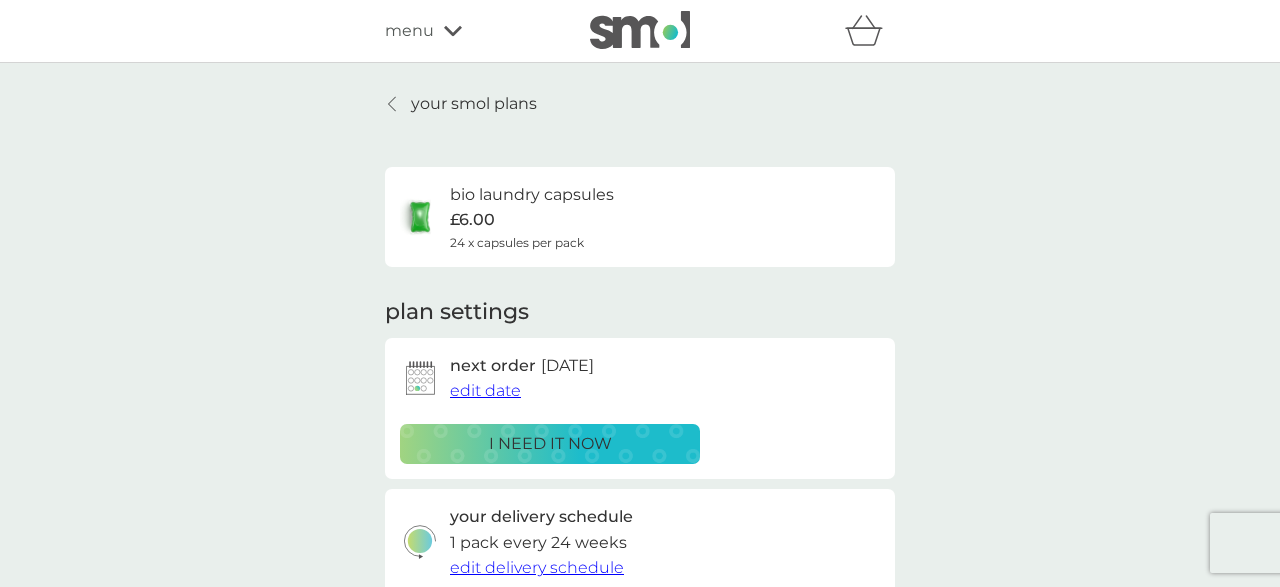 click on "your smol plans" at bounding box center (474, 104) 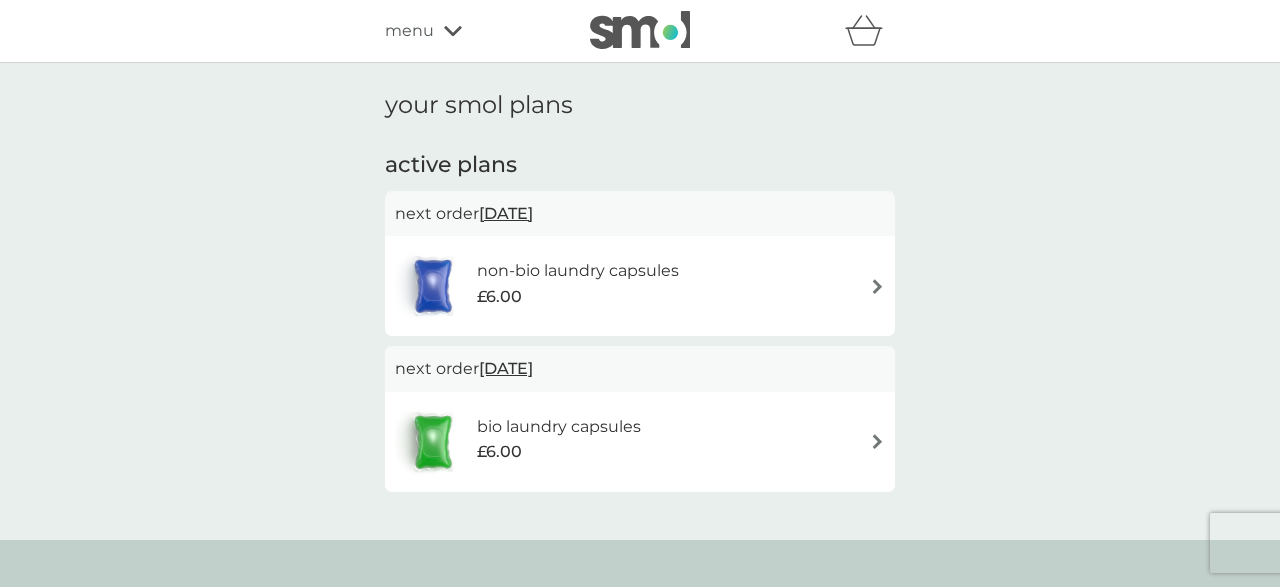 click on "non-bio laundry capsules" at bounding box center [578, 271] 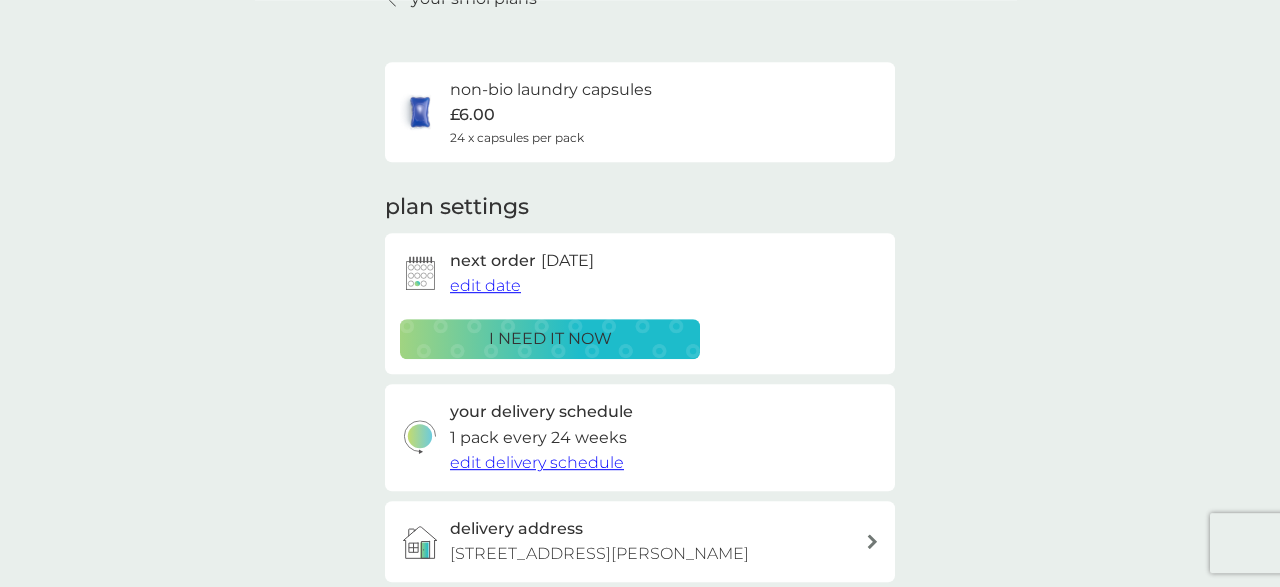 scroll, scrollTop: 104, scrollLeft: 0, axis: vertical 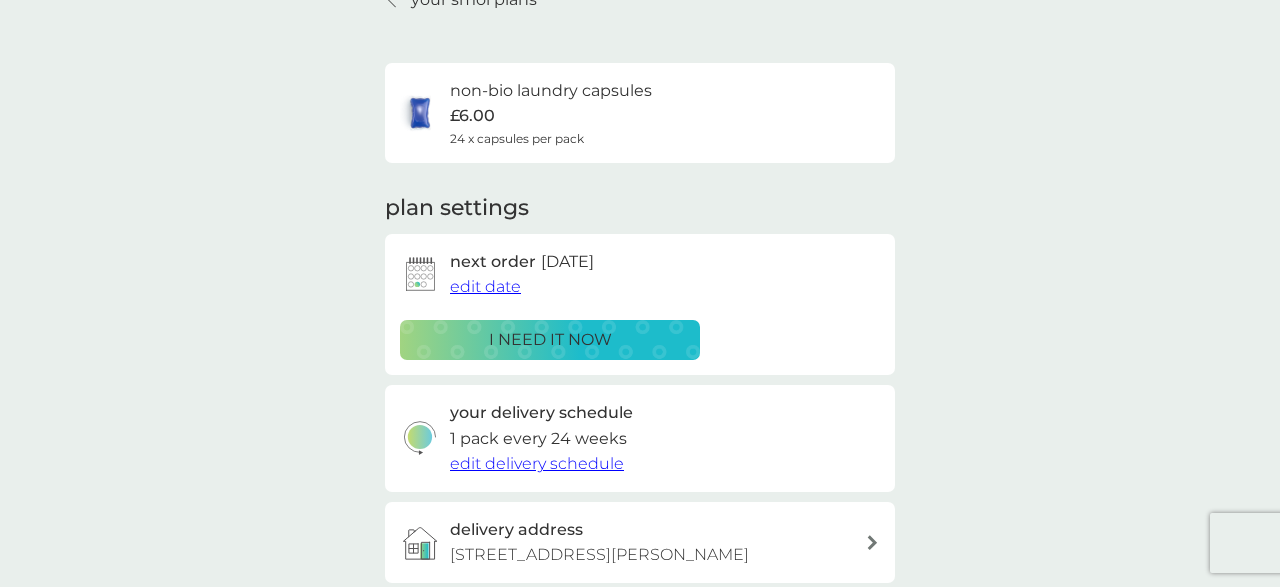 click on "edit date" at bounding box center [485, 286] 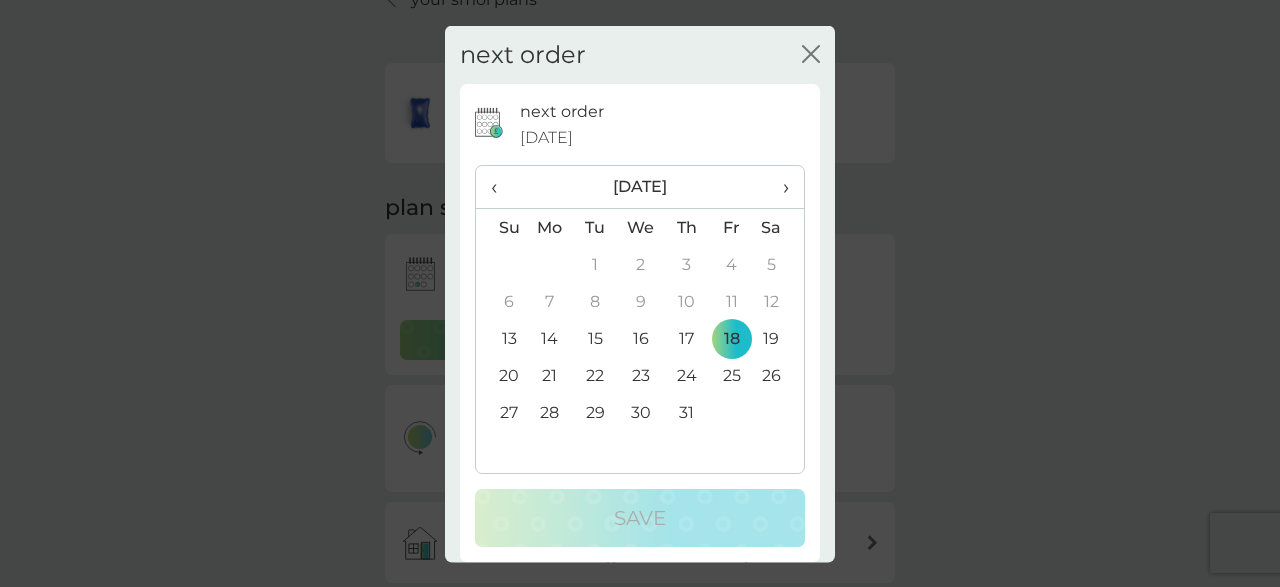 click on "›" at bounding box center (779, 187) 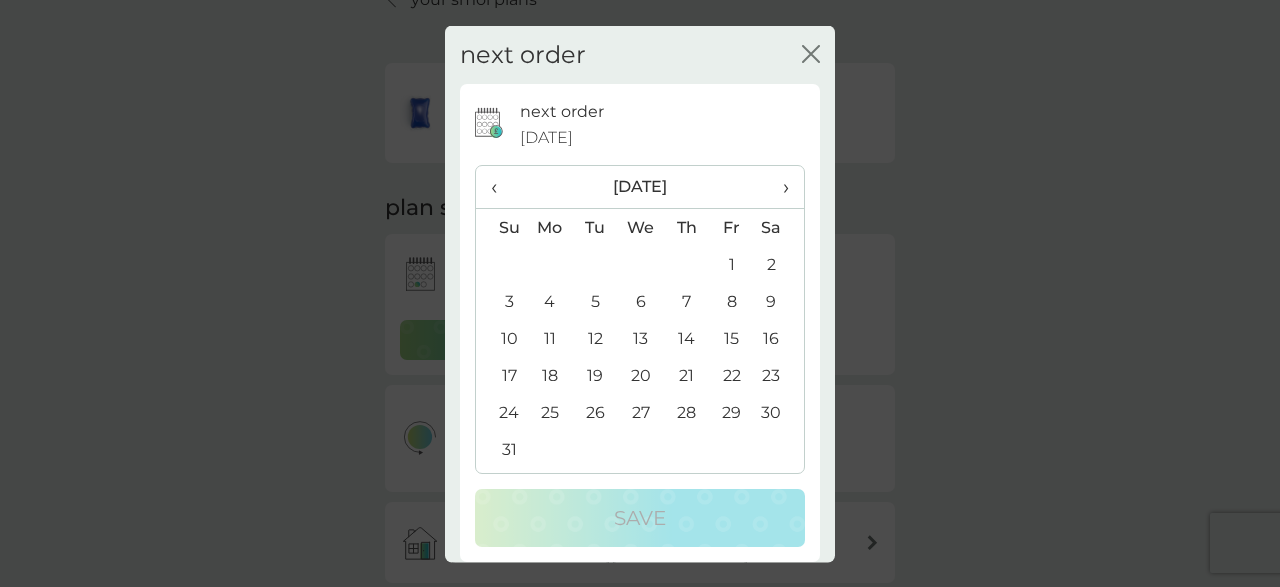 click on "›" at bounding box center [779, 187] 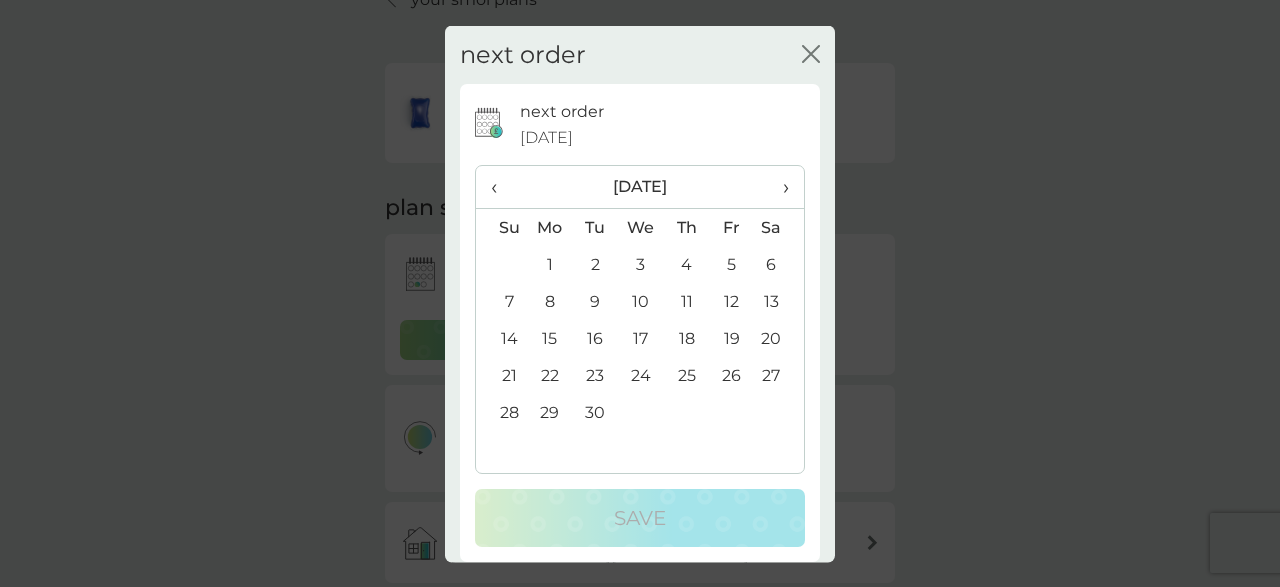 click on "18" at bounding box center (686, 338) 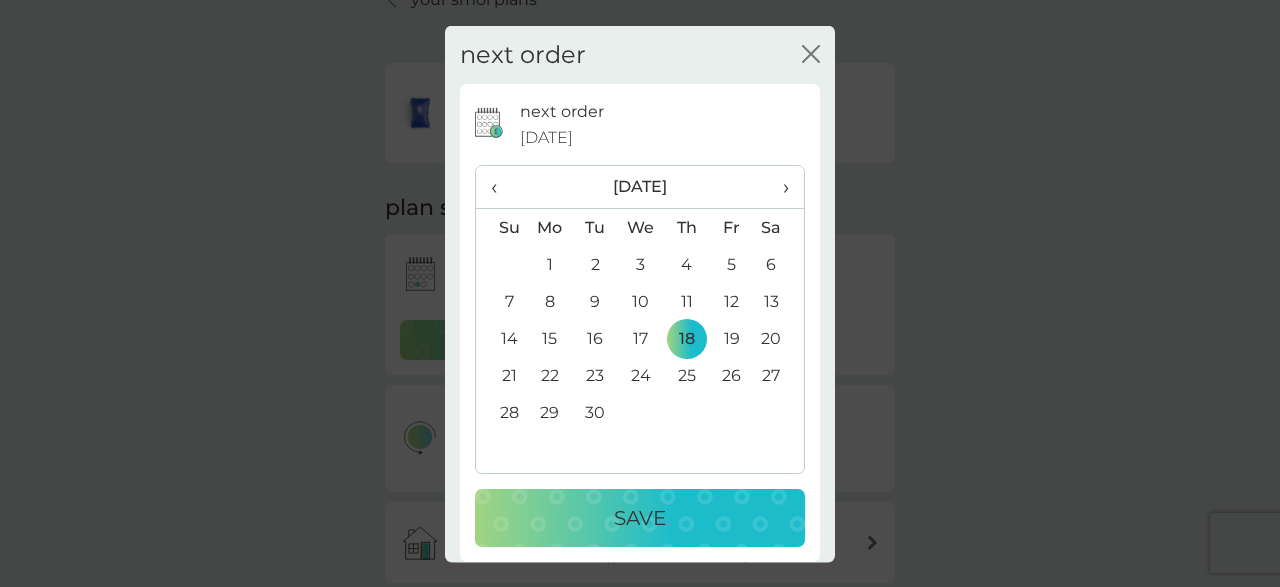 click on "Save" at bounding box center (640, 518) 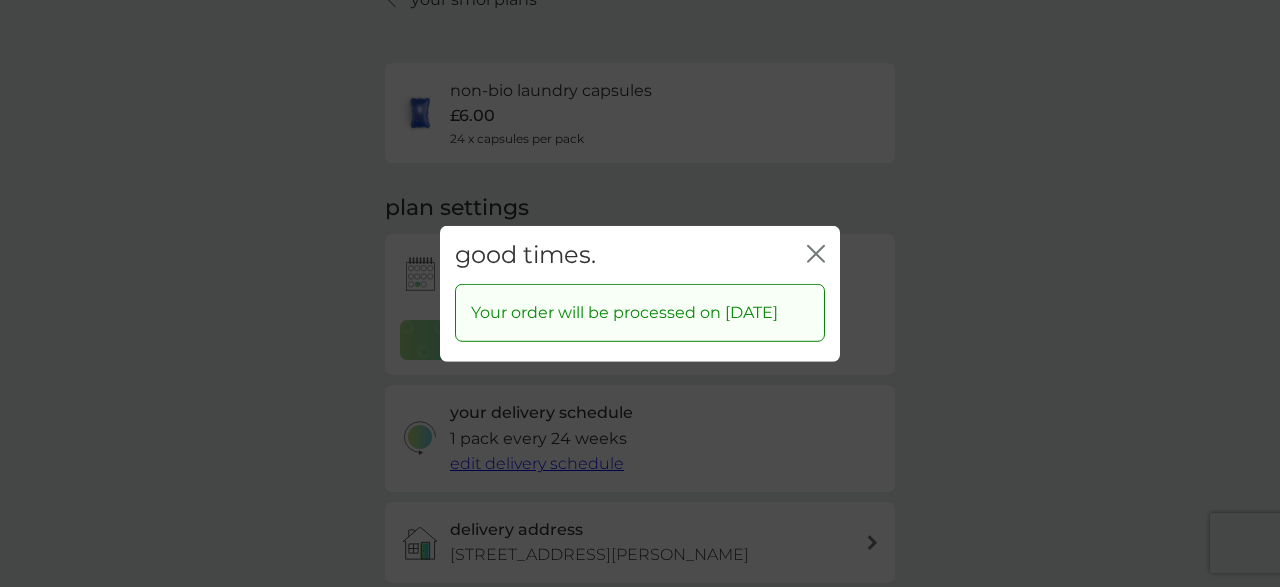 click on "close" 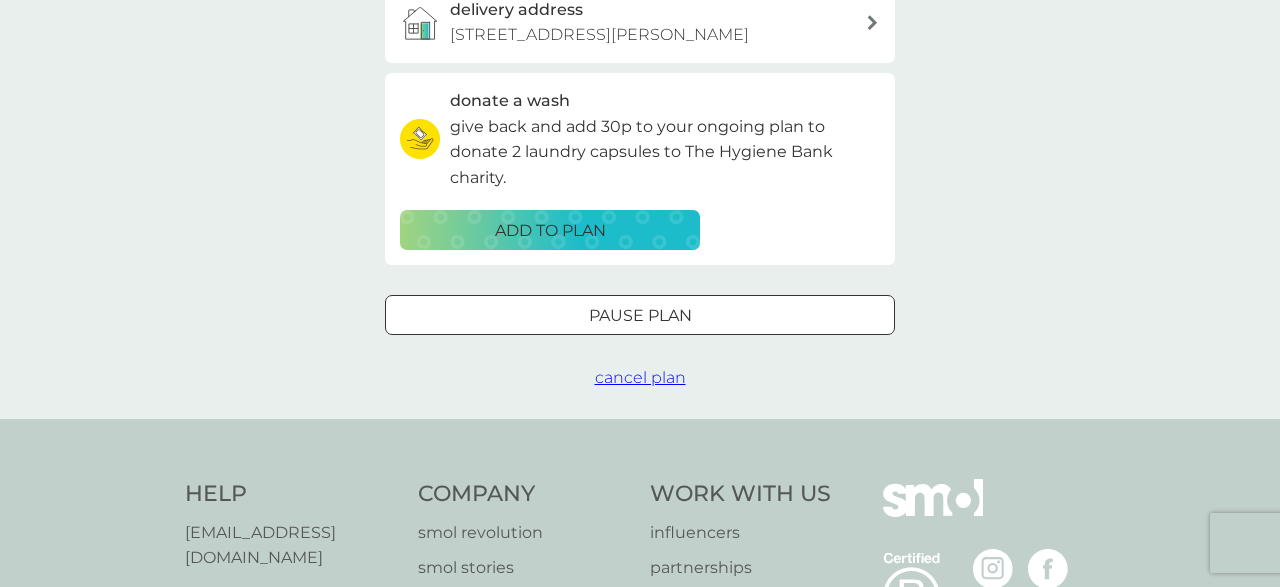 scroll, scrollTop: 728, scrollLeft: 0, axis: vertical 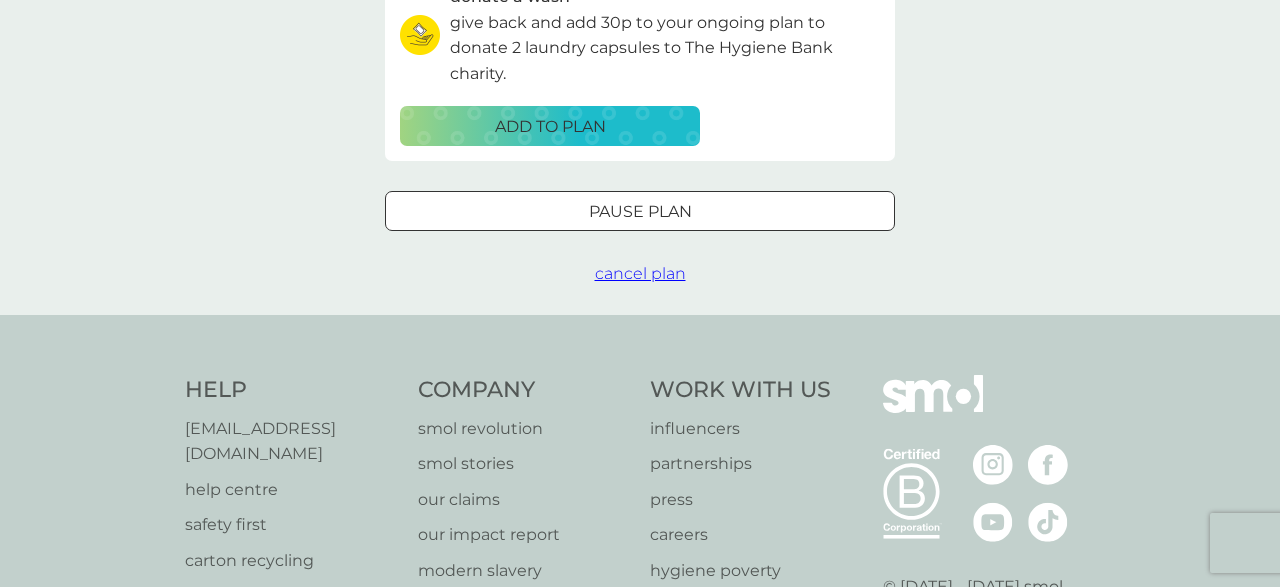 click on "Pause plan" at bounding box center (640, 212) 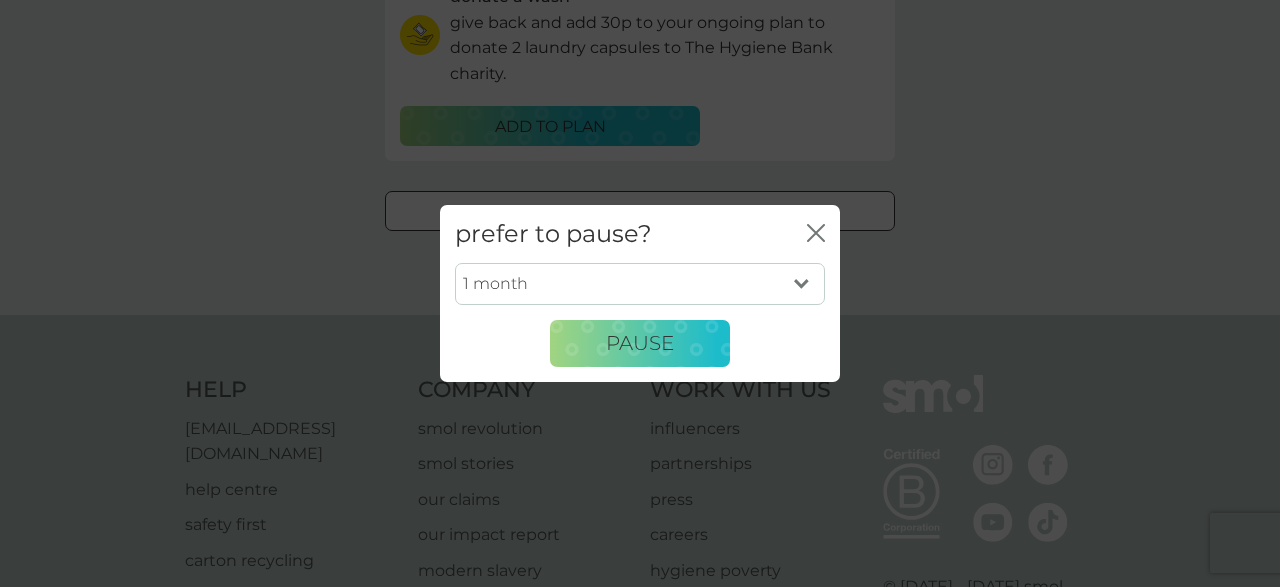 click on "1 month 2 months 3 months 4 months 5 months 6 months" at bounding box center [640, 284] 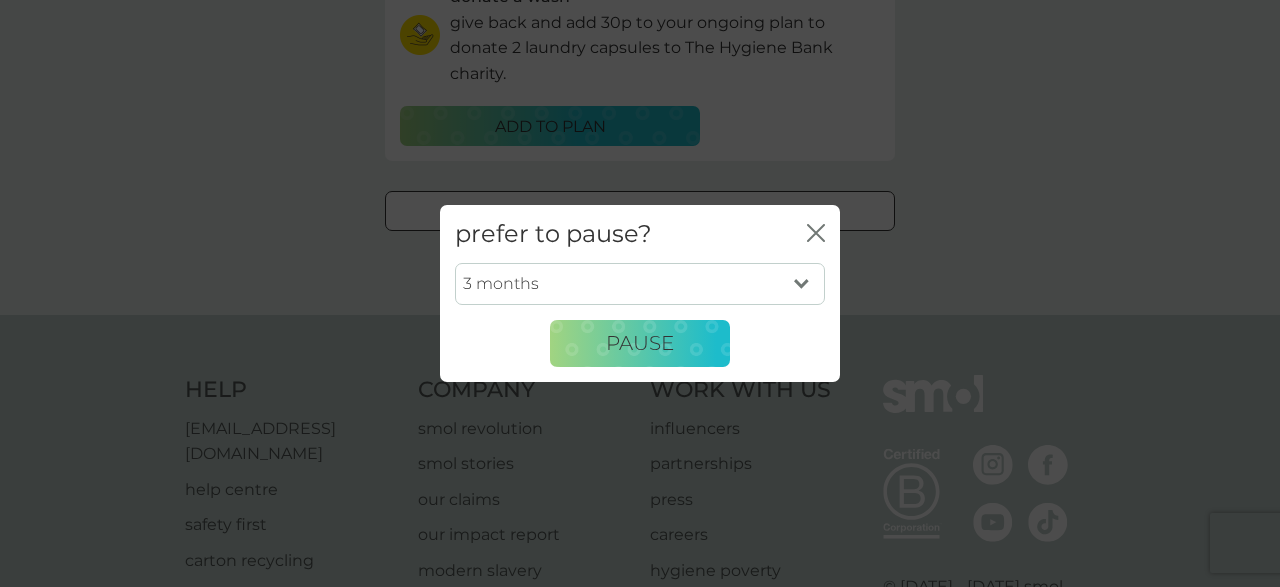 click on "3 months" at bounding box center [0, 0] 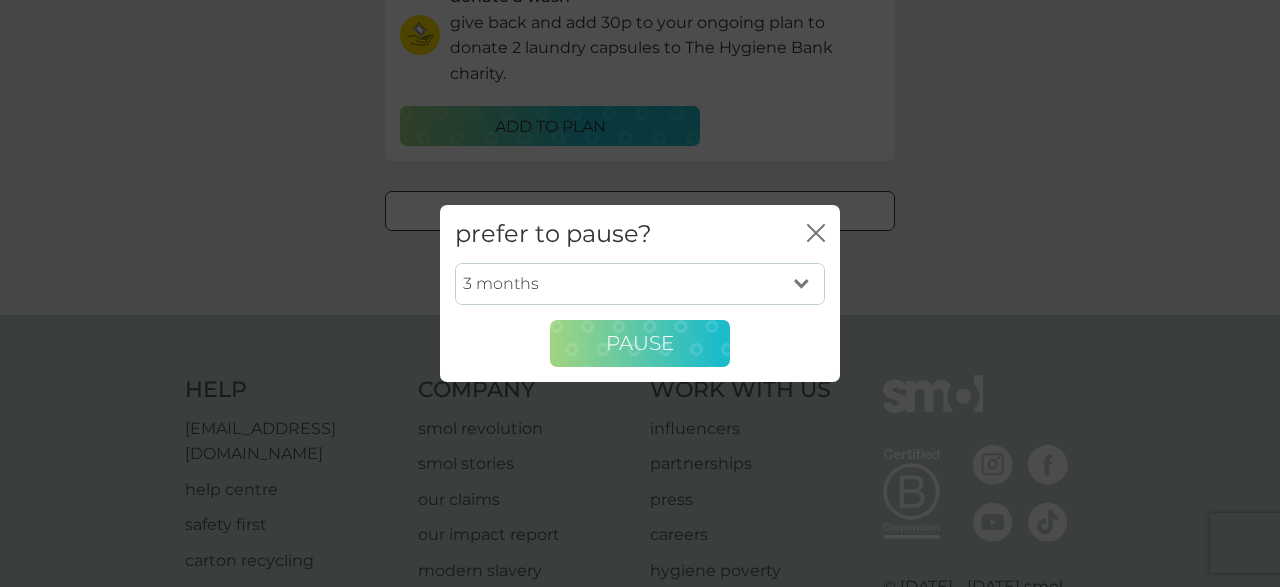 click on "Pause" at bounding box center (640, 343) 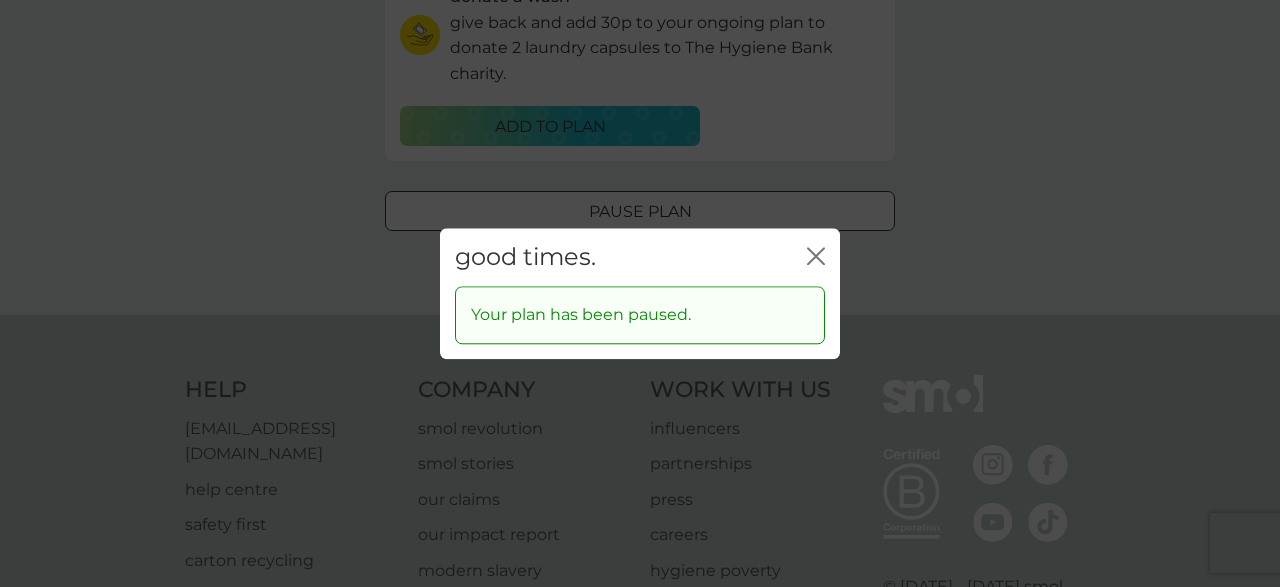 click 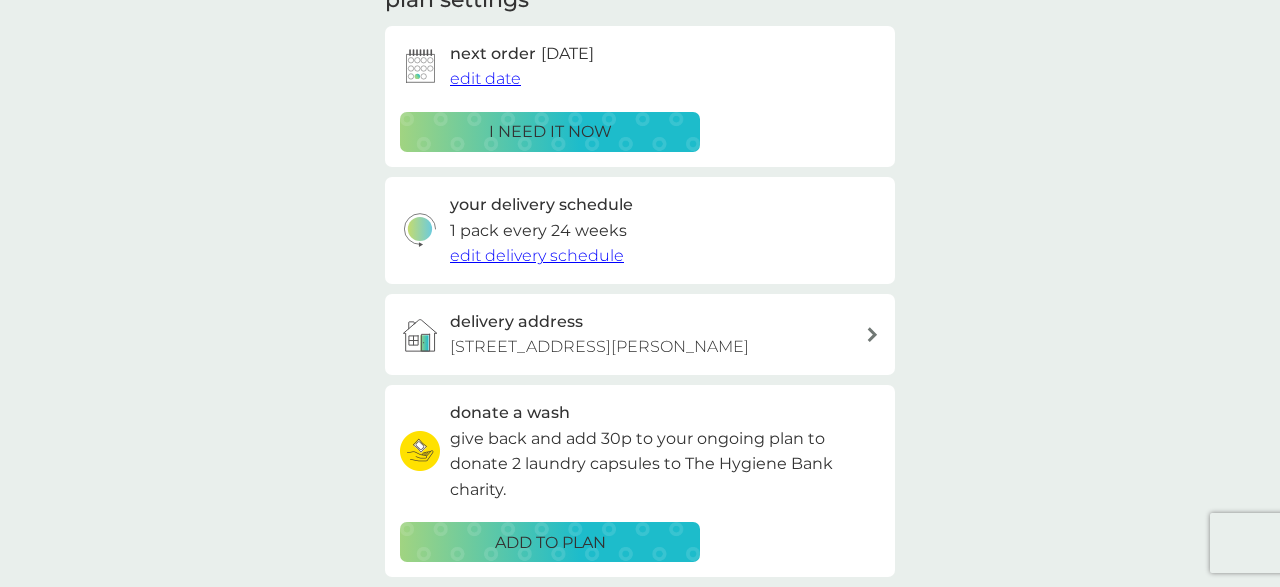 scroll, scrollTop: 0, scrollLeft: 0, axis: both 